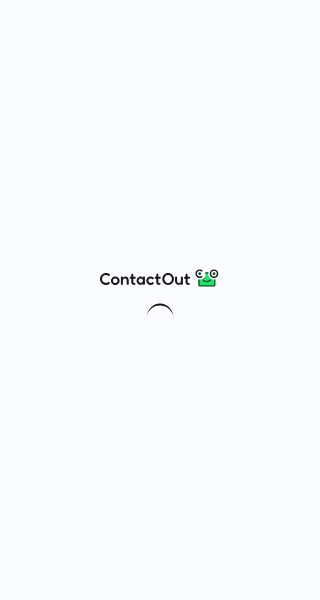 scroll, scrollTop: 0, scrollLeft: 0, axis: both 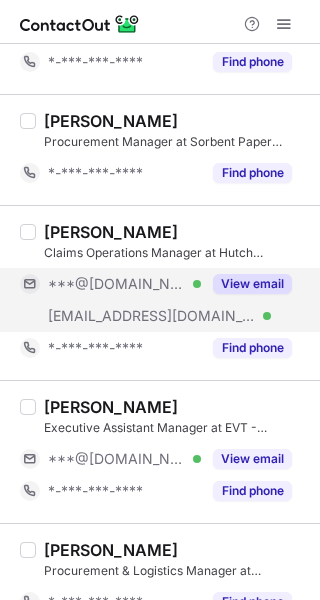 click on "View email" at bounding box center (252, 284) 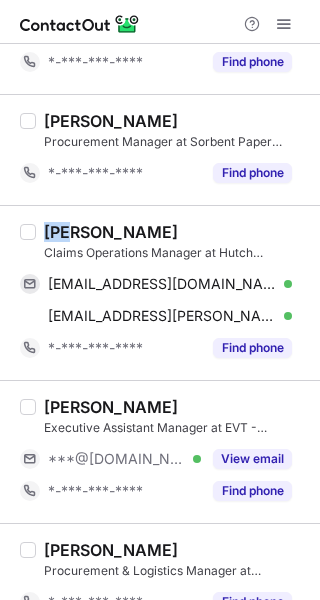 drag, startPoint x: 42, startPoint y: 236, endPoint x: 72, endPoint y: 236, distance: 30 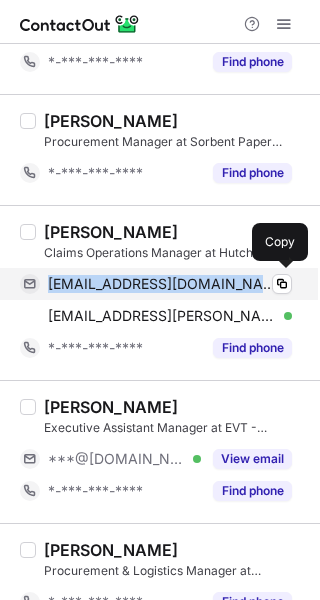 drag, startPoint x: 48, startPoint y: 279, endPoint x: 219, endPoint y: 279, distance: 171 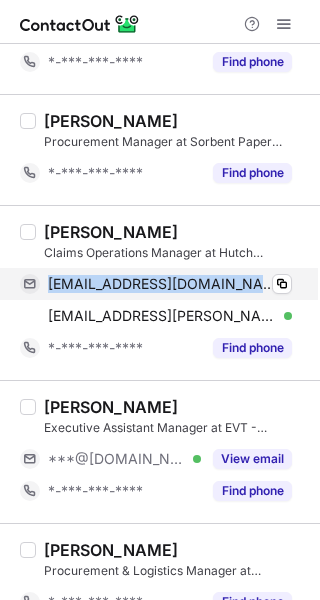 copy on "[EMAIL_ADDRESS][DOMAIN_NAME]" 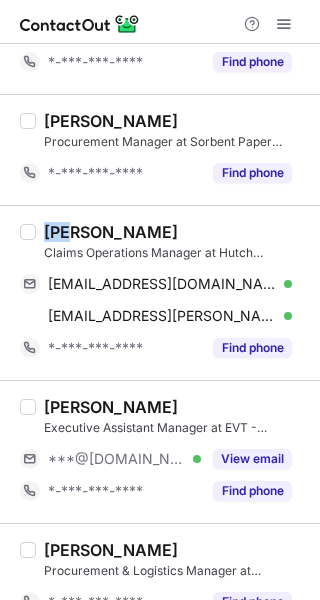 drag, startPoint x: 38, startPoint y: 230, endPoint x: 72, endPoint y: 236, distance: 34.525352 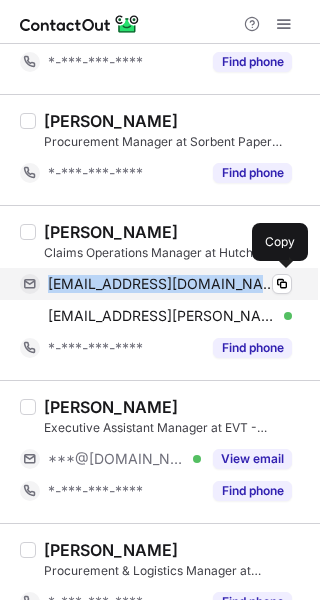drag, startPoint x: 49, startPoint y: 281, endPoint x: 247, endPoint y: 283, distance: 198.0101 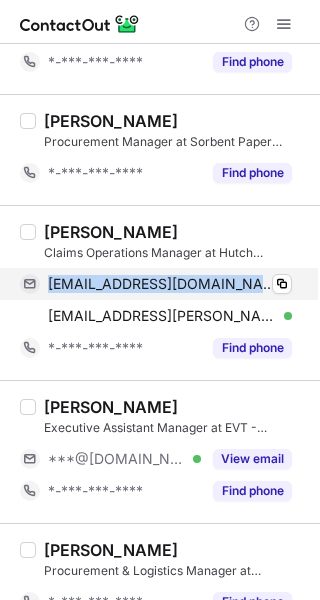 copy on "[EMAIL_ADDRESS][DOMAIN_NAME]" 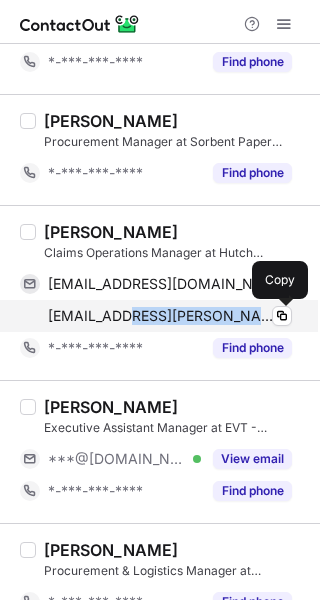 drag, startPoint x: 126, startPoint y: 308, endPoint x: 279, endPoint y: 305, distance: 153.0294 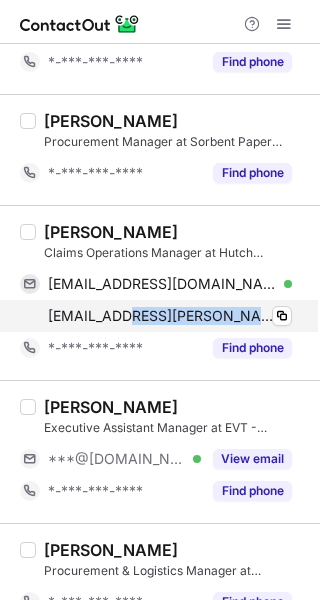 copy on "@[DOMAIN_NAME] Verified" 